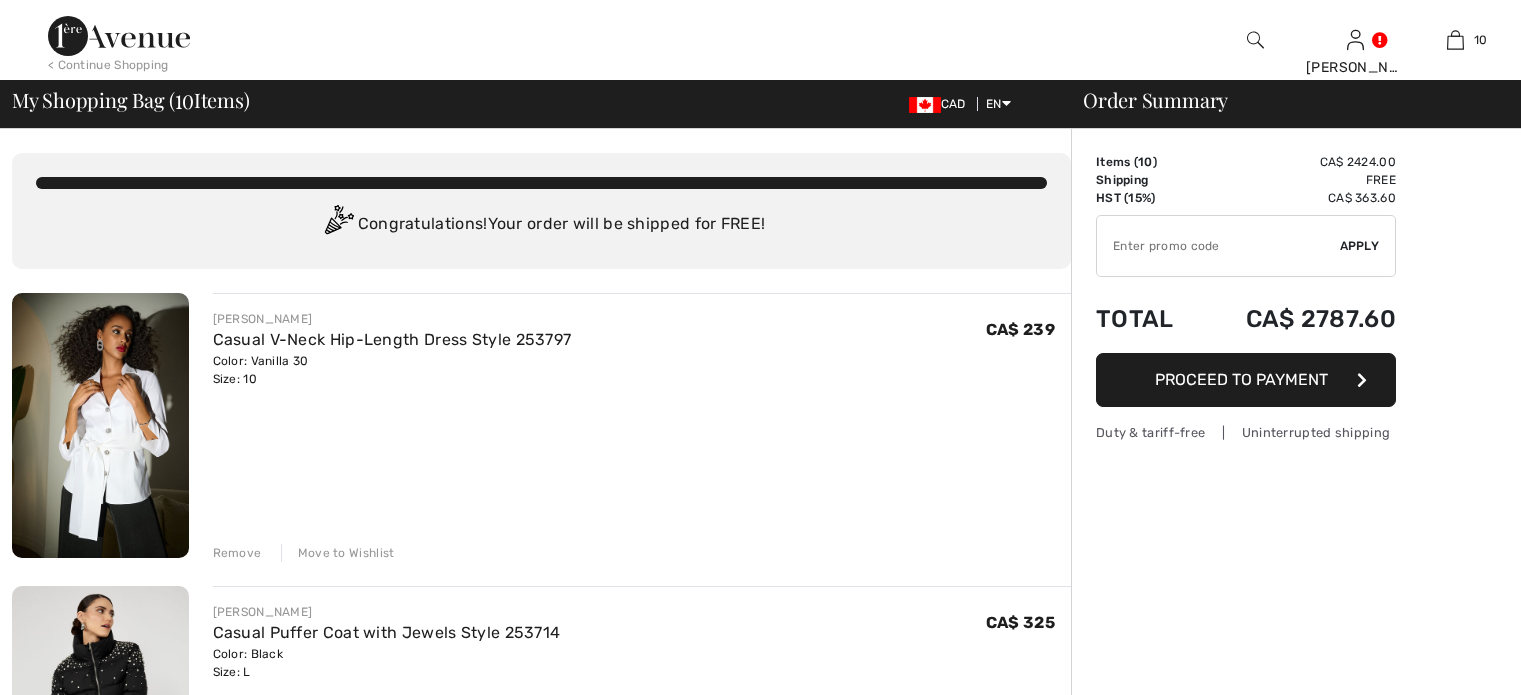scroll, scrollTop: 0, scrollLeft: 0, axis: both 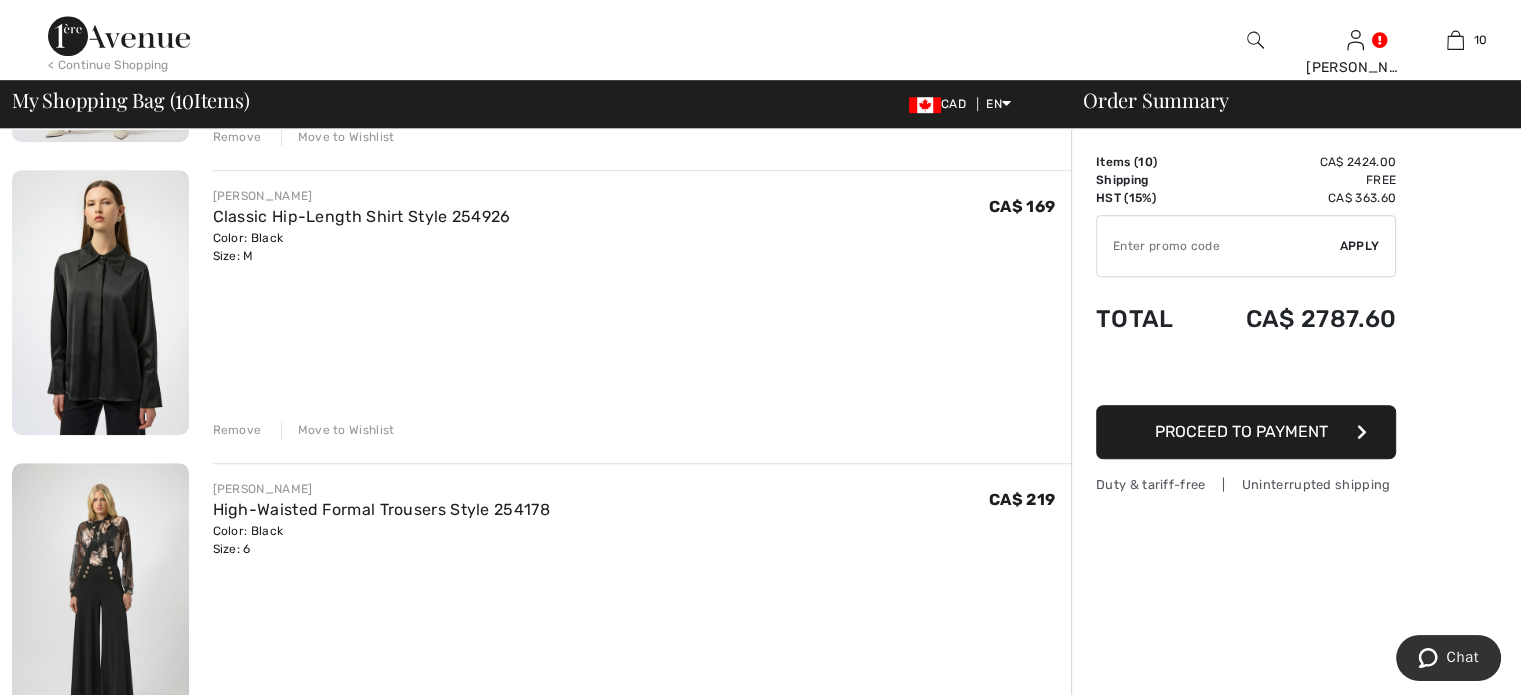 click on "Remove" at bounding box center [237, 430] 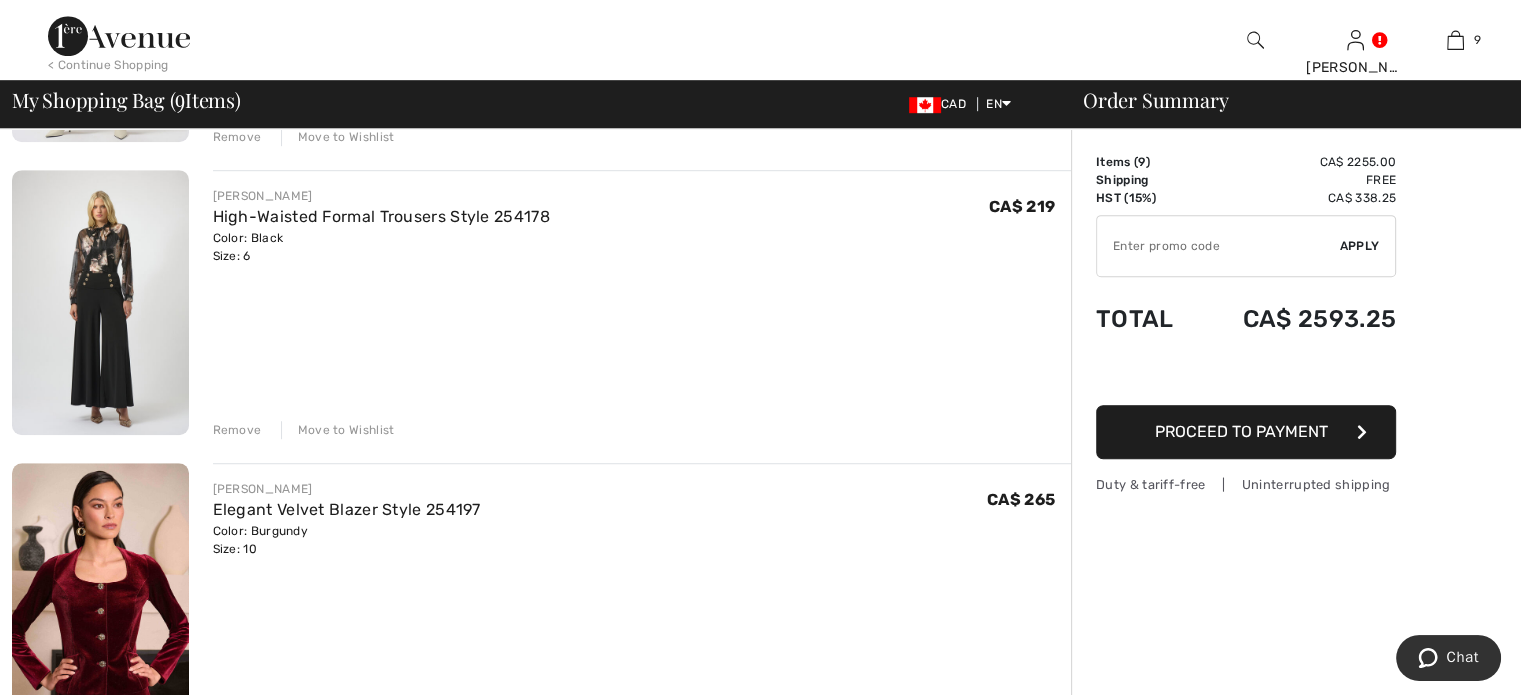 click on "Remove" at bounding box center (237, 430) 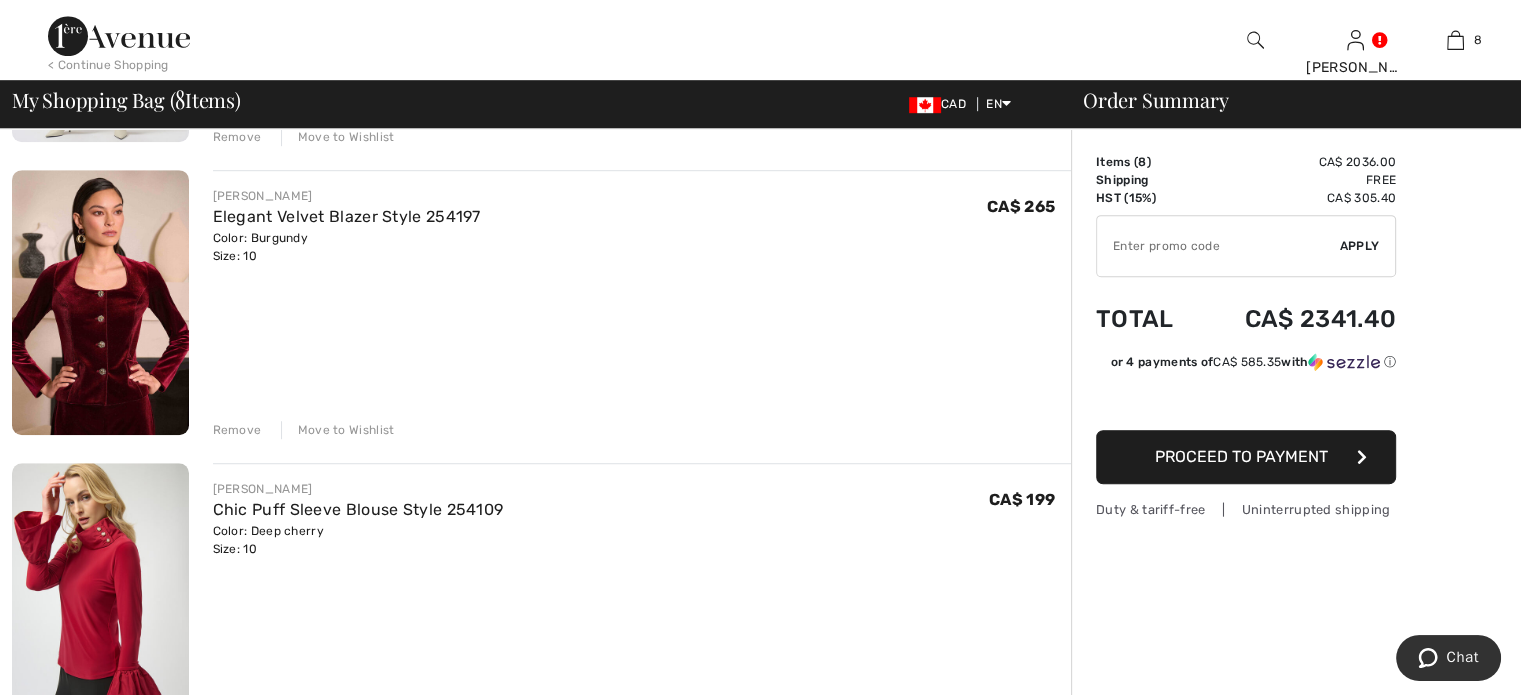 click on "Remove" at bounding box center (237, 430) 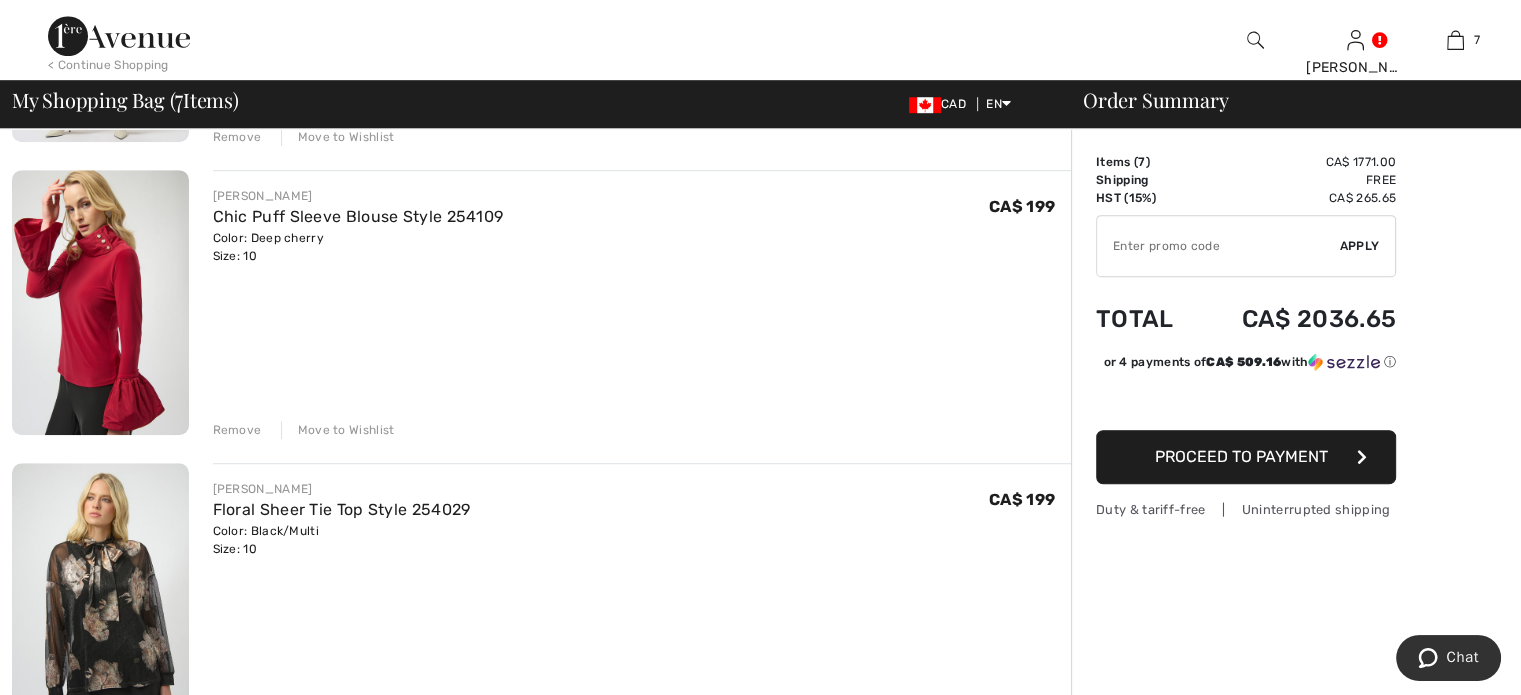 click on "Remove" at bounding box center [237, 430] 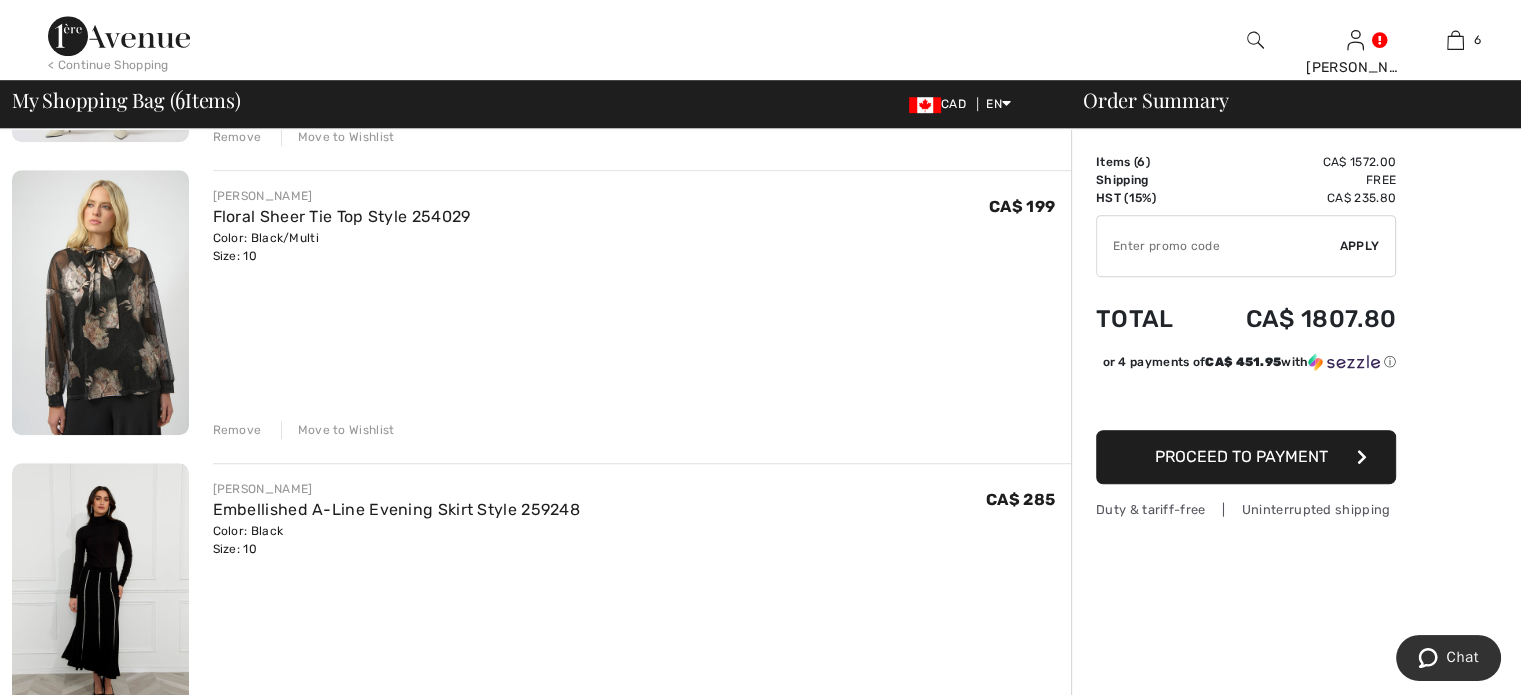 click on "Remove" at bounding box center (237, 430) 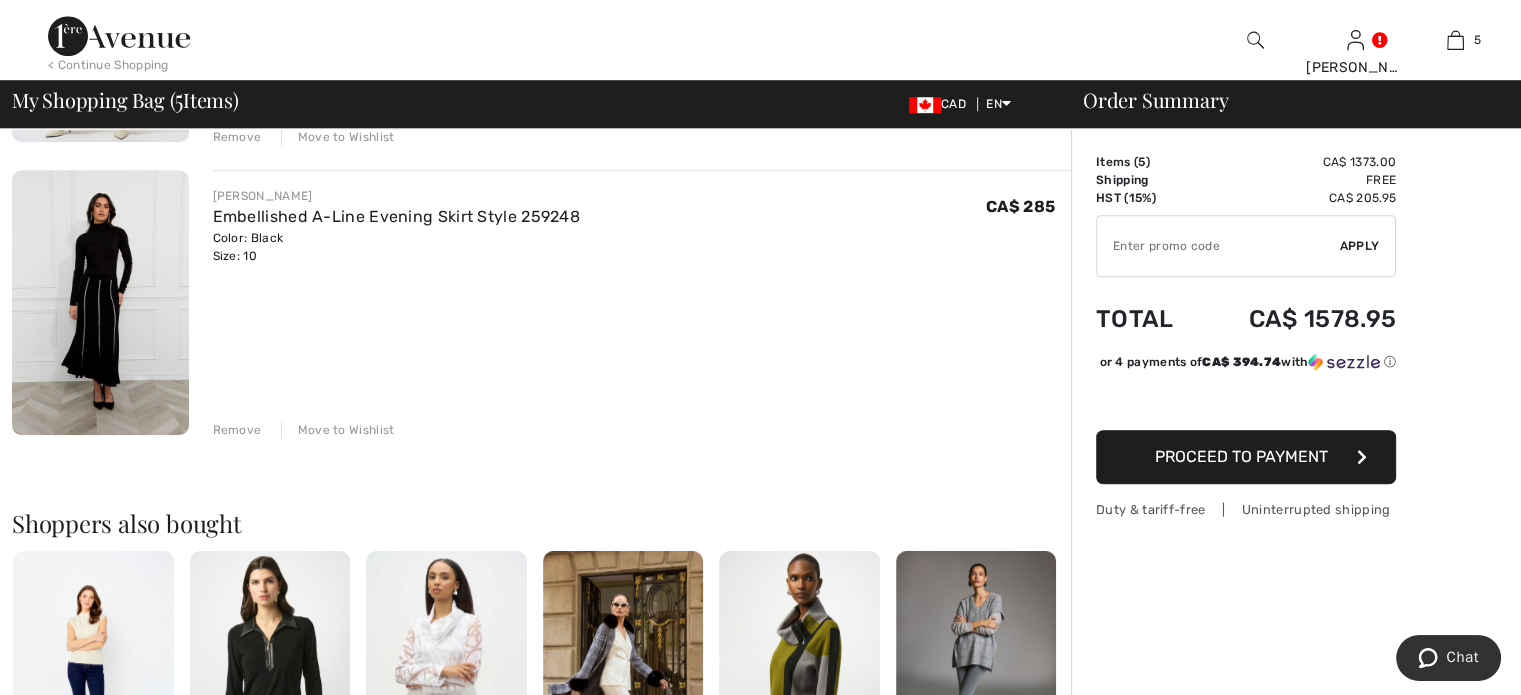 click on "Remove" at bounding box center (237, 430) 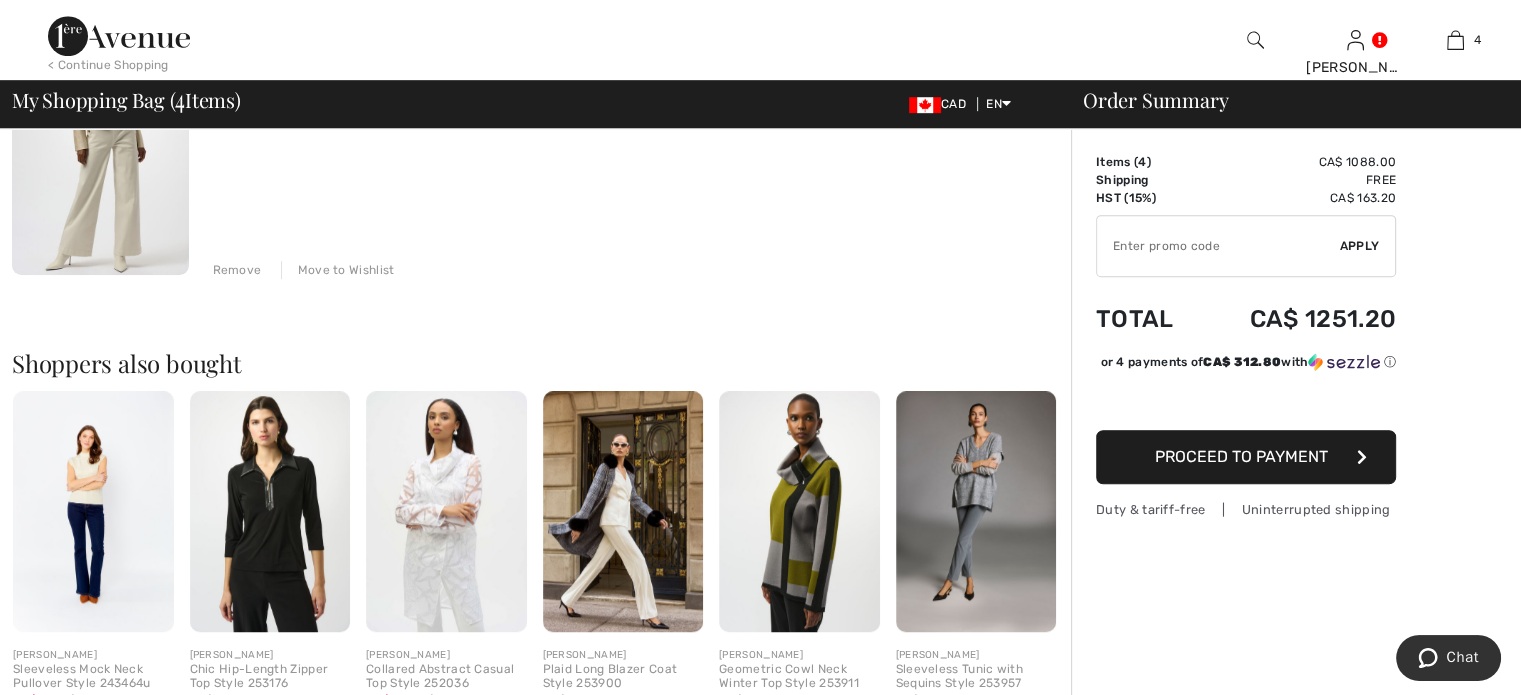scroll, scrollTop: 1026, scrollLeft: 0, axis: vertical 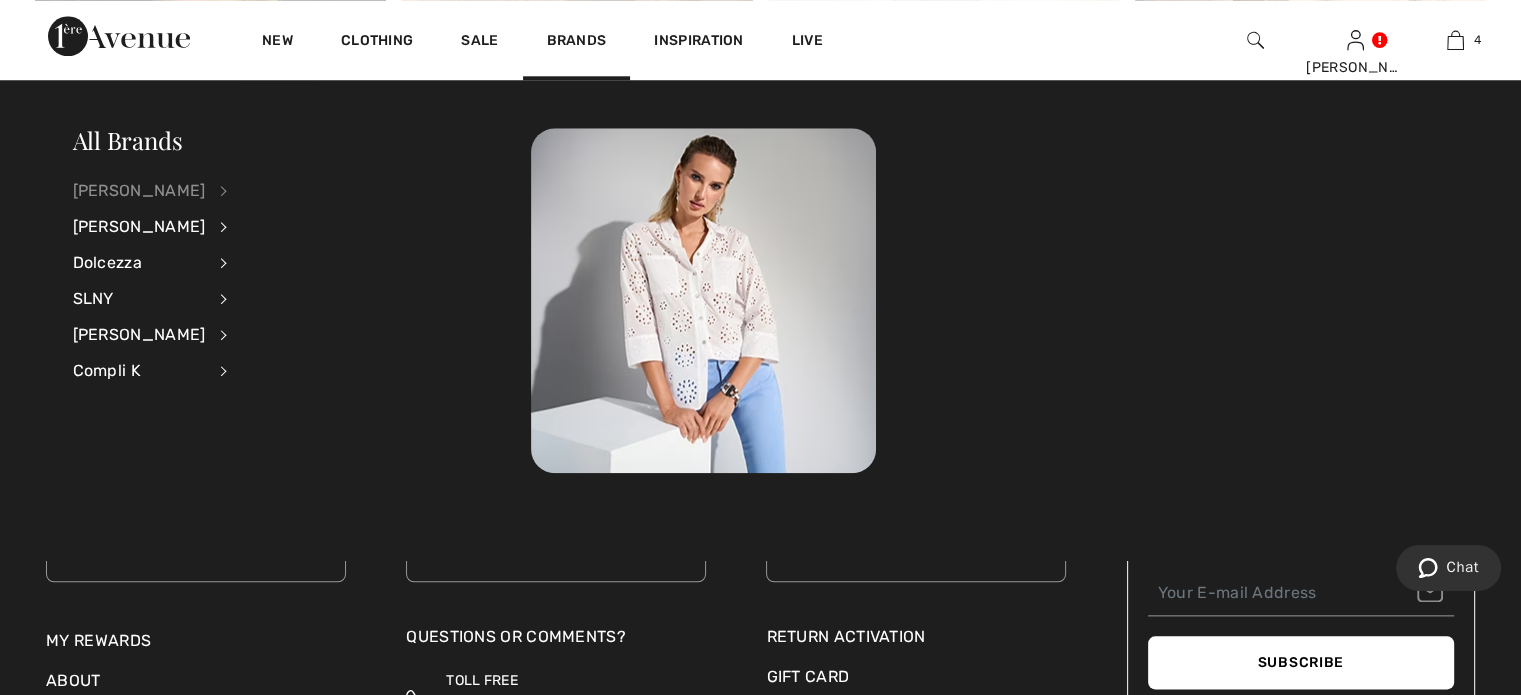 click on "[PERSON_NAME]" at bounding box center [139, 191] 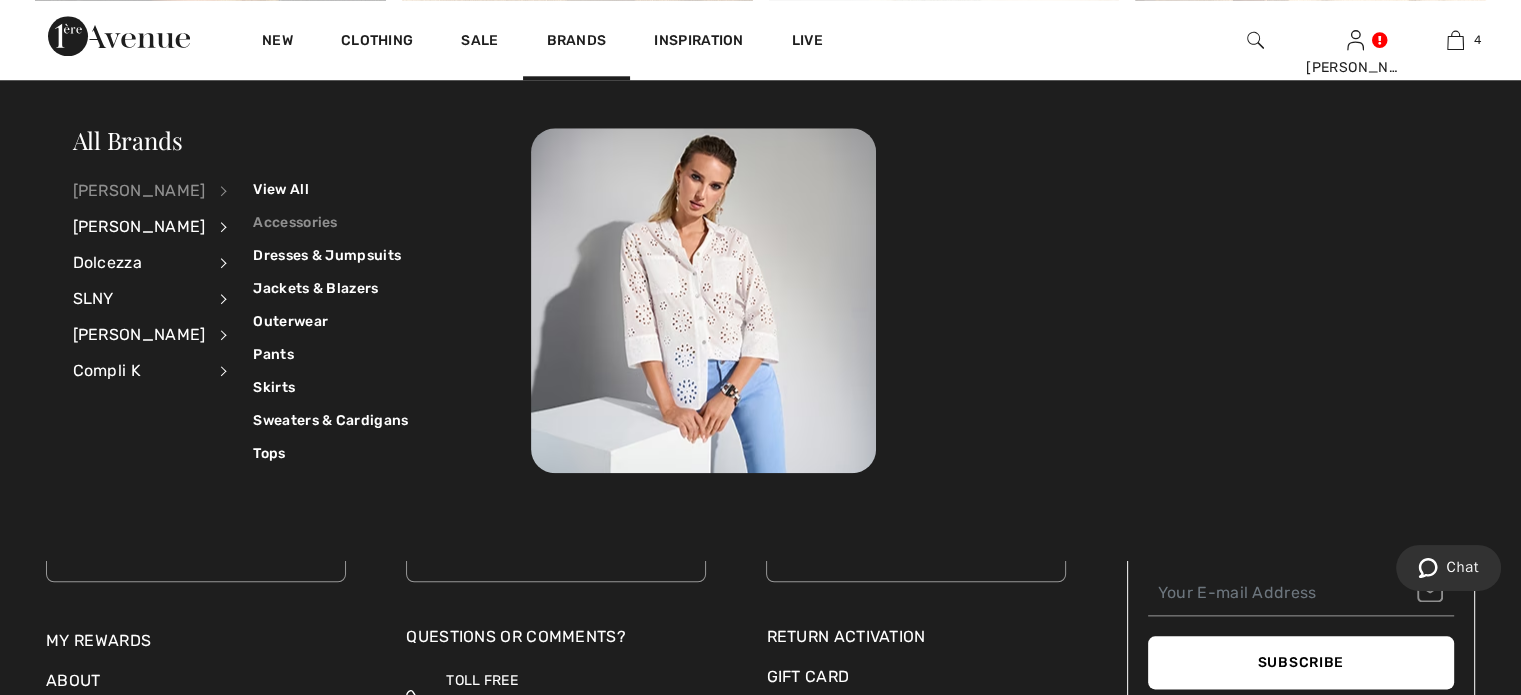 click on "Accessories" at bounding box center (330, 222) 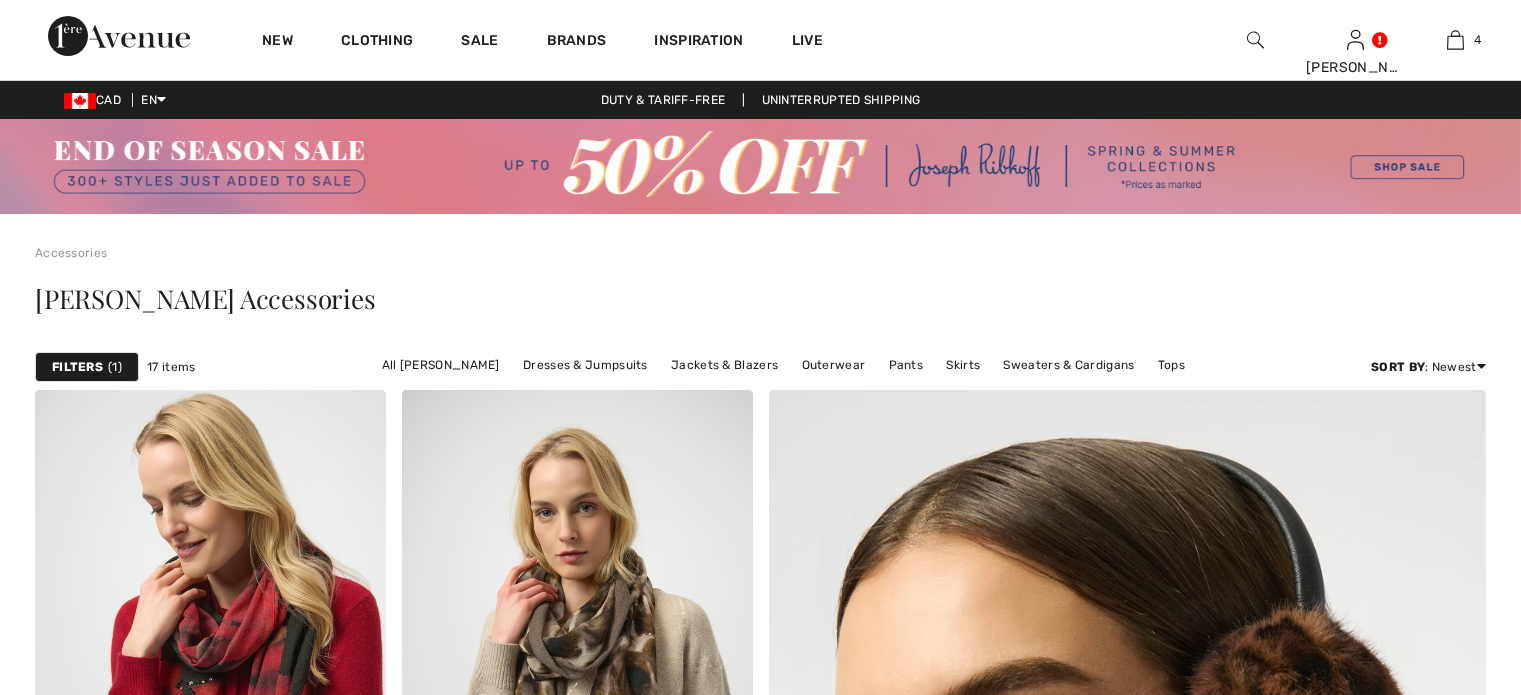 scroll, scrollTop: 0, scrollLeft: 0, axis: both 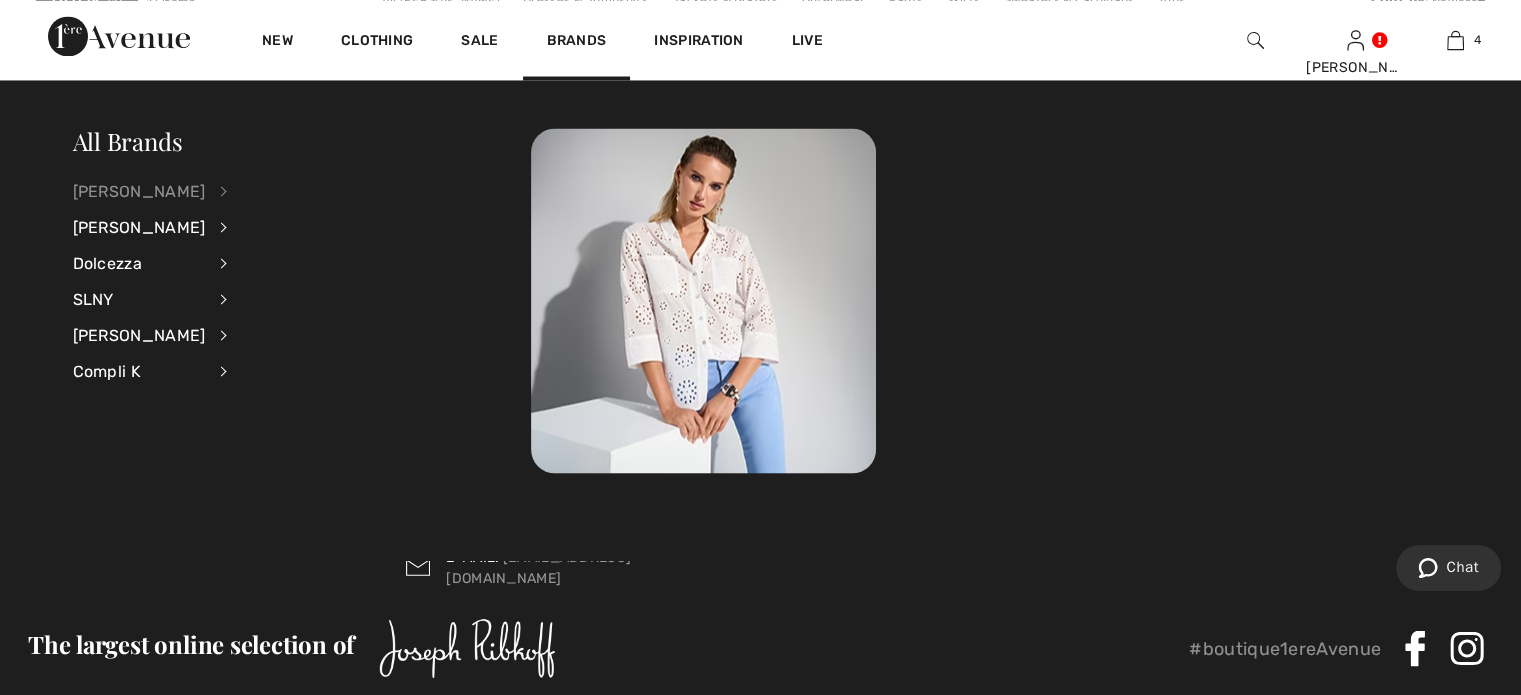 click on "[PERSON_NAME]" at bounding box center [139, 191] 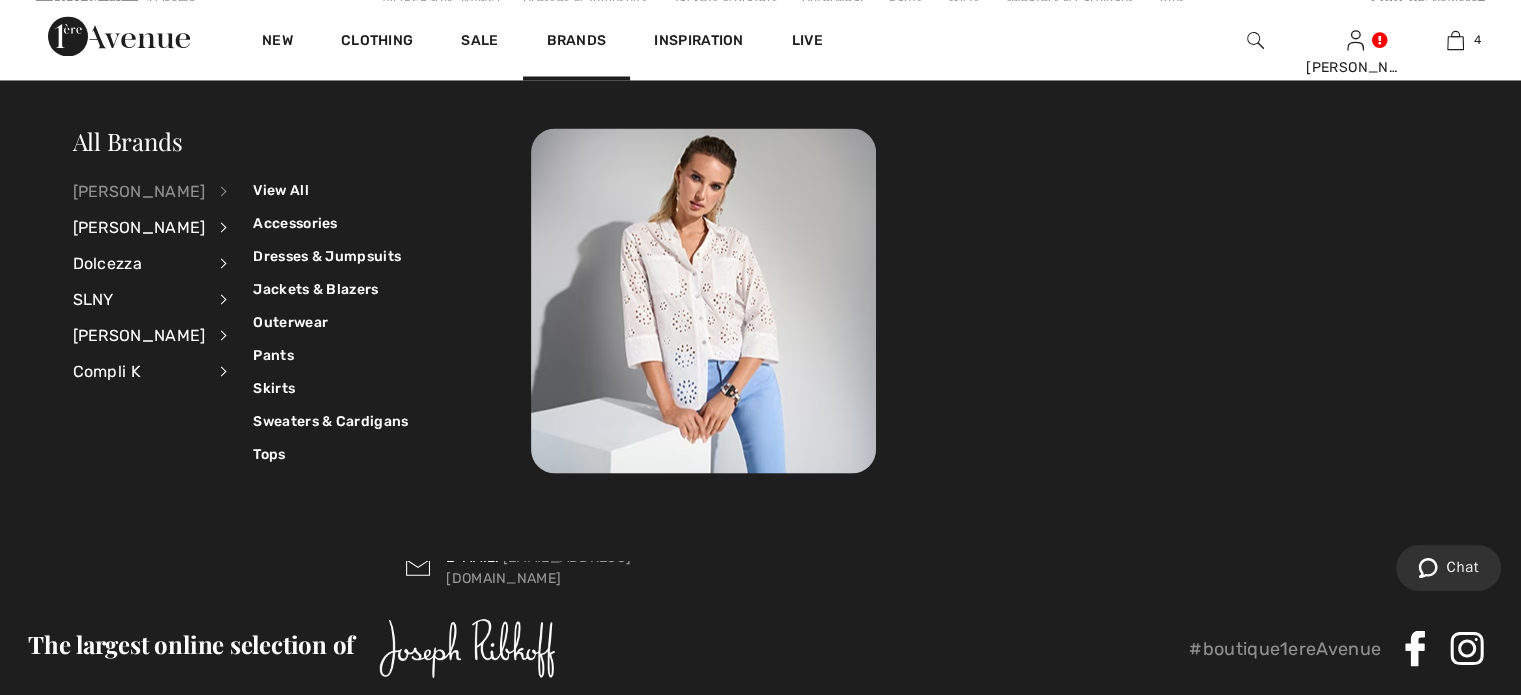 click on "[PERSON_NAME]" at bounding box center [139, 191] 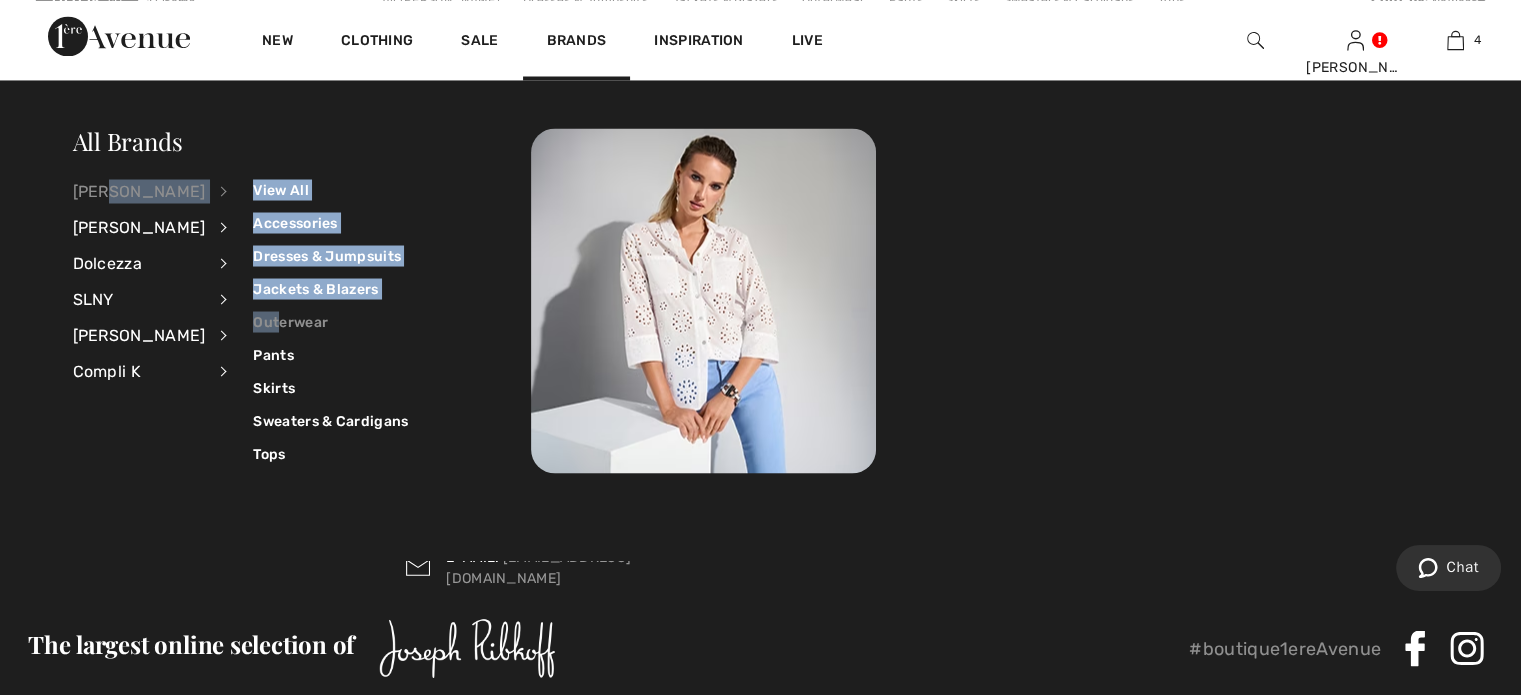 drag, startPoint x: 114, startPoint y: 191, endPoint x: 304, endPoint y: 310, distance: 224.18965 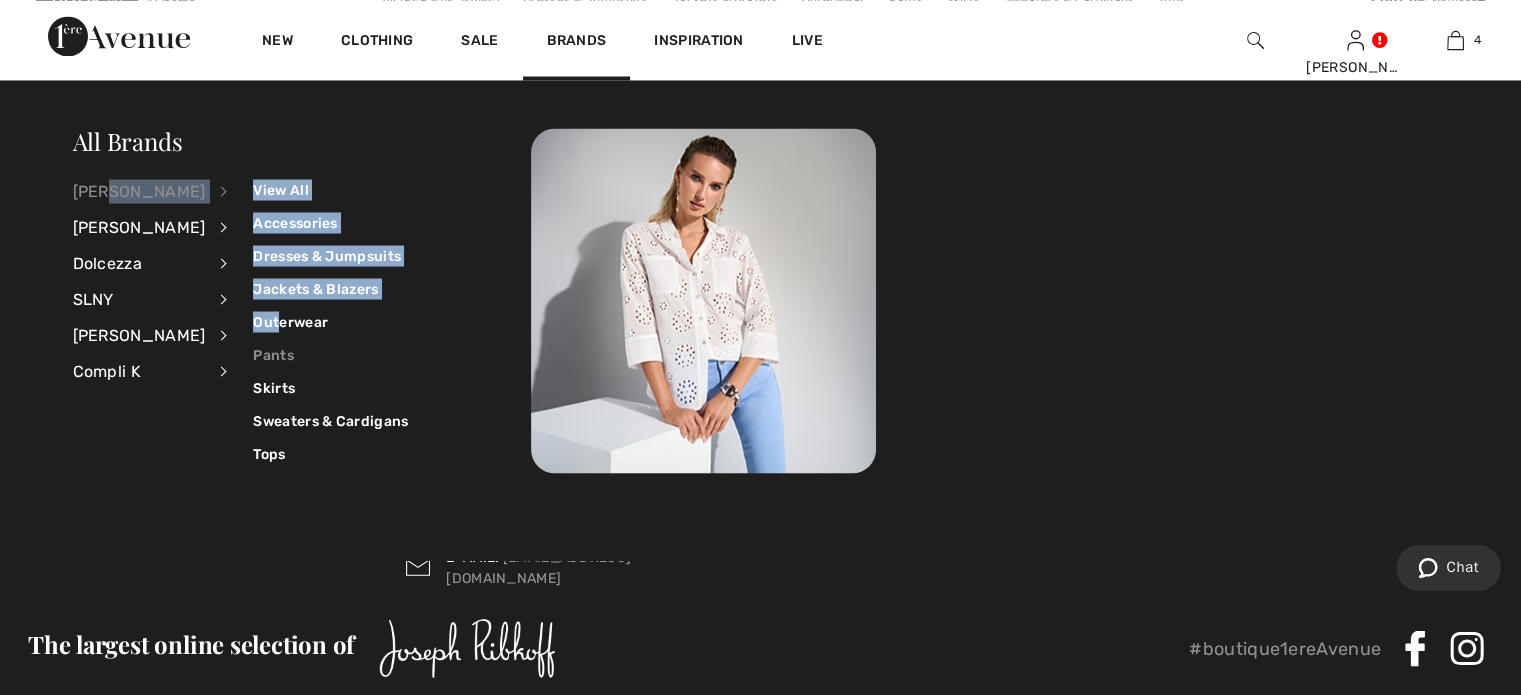 click on "Pants" at bounding box center [330, 354] 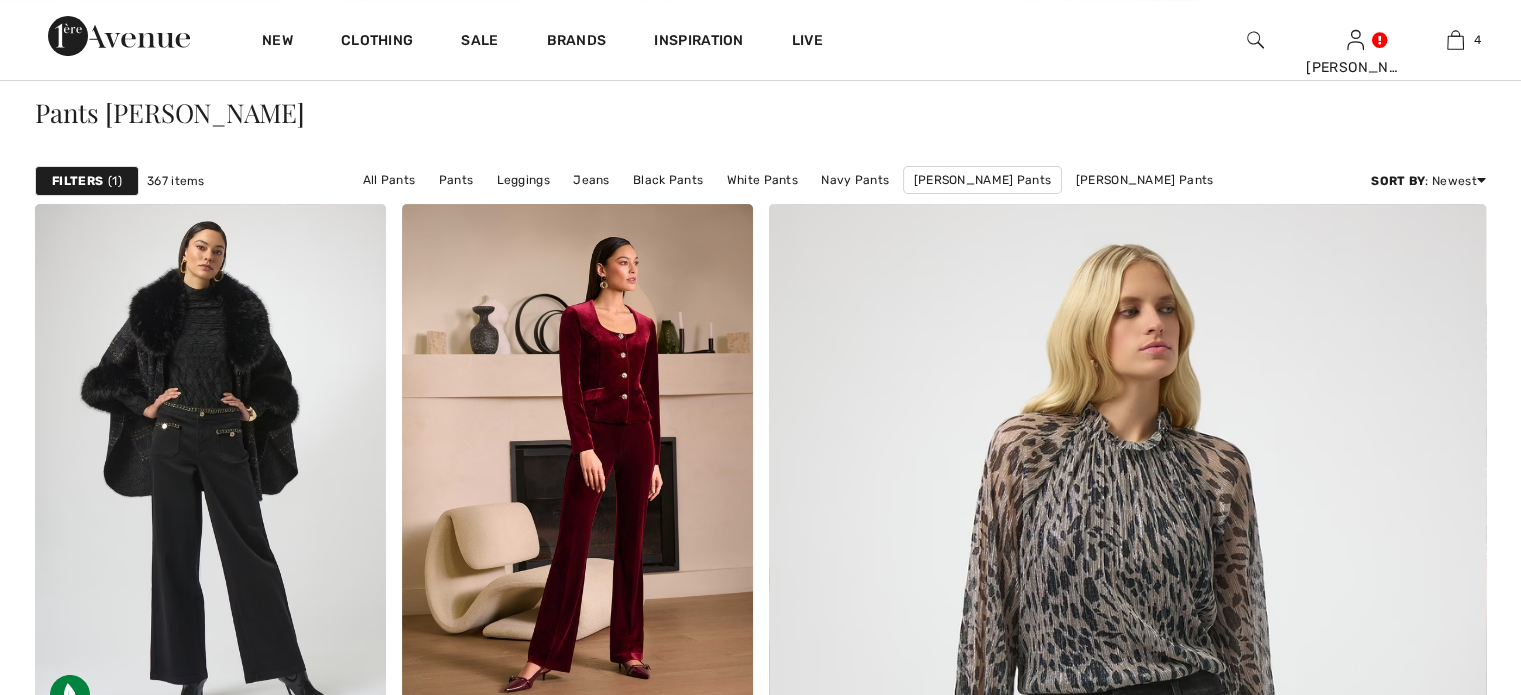 scroll, scrollTop: 186, scrollLeft: 0, axis: vertical 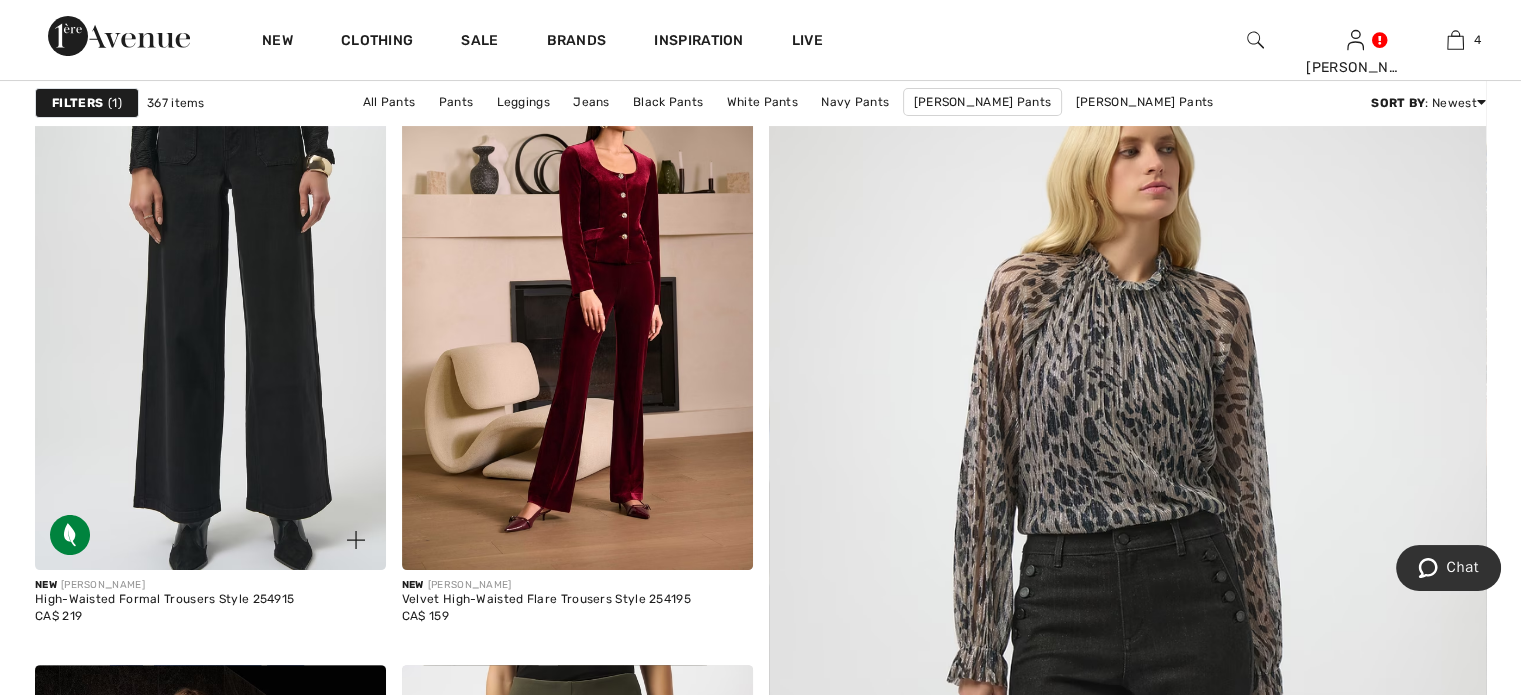 click at bounding box center (210, 307) 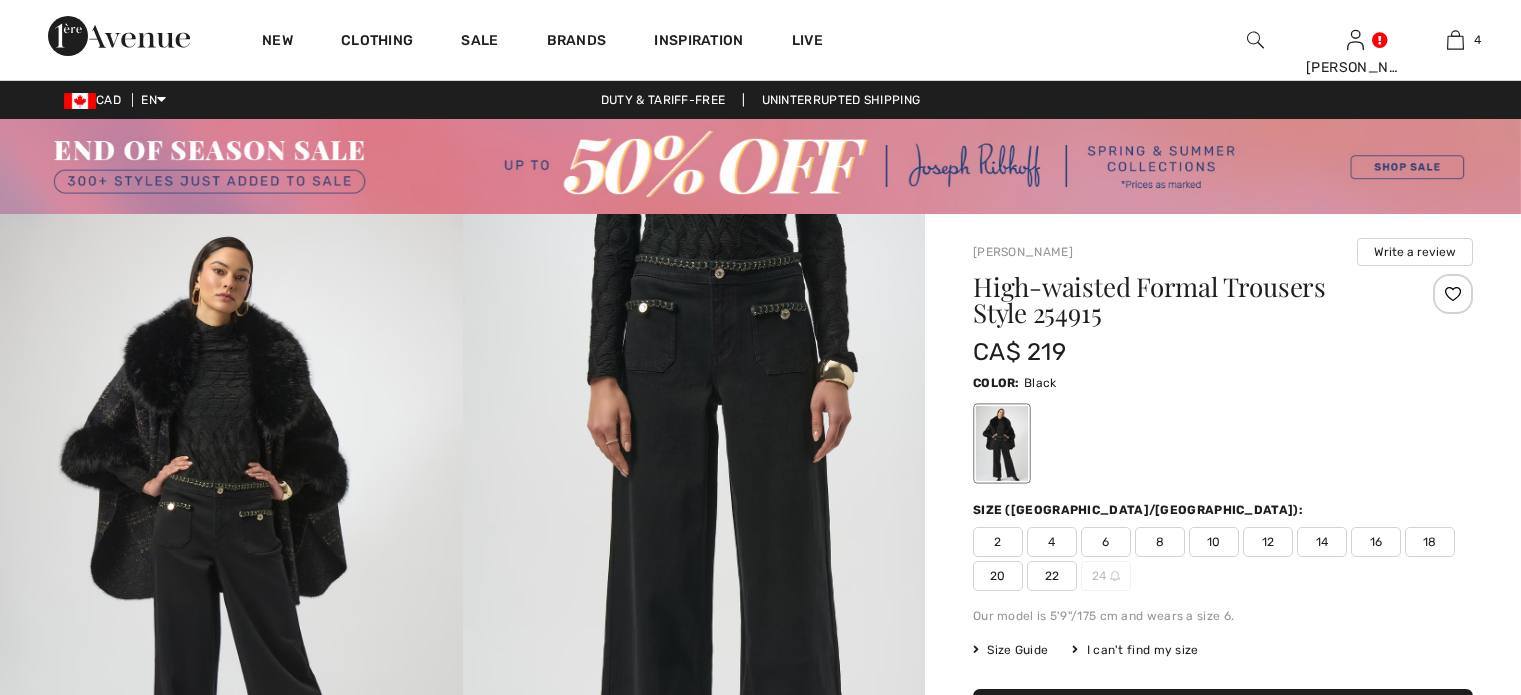 scroll, scrollTop: 0, scrollLeft: 0, axis: both 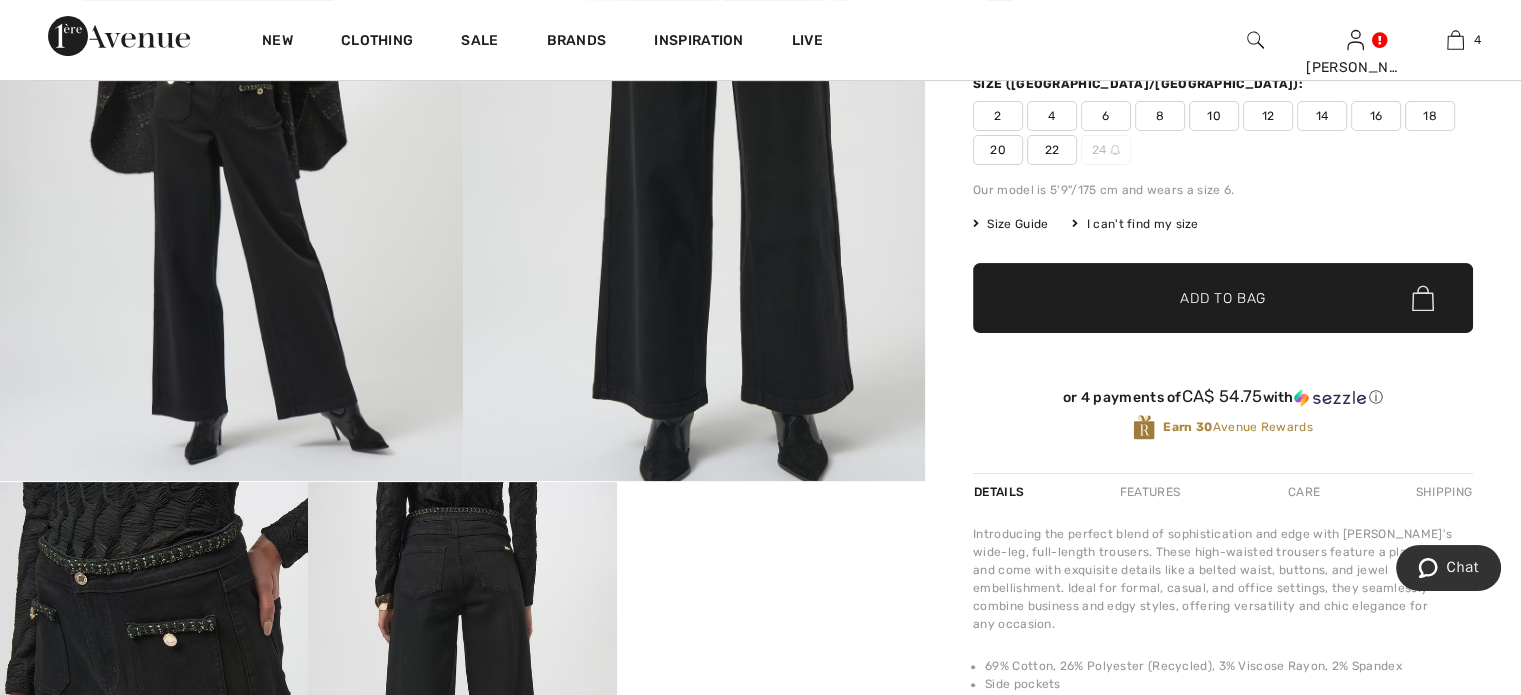click on "10" at bounding box center (1214, 116) 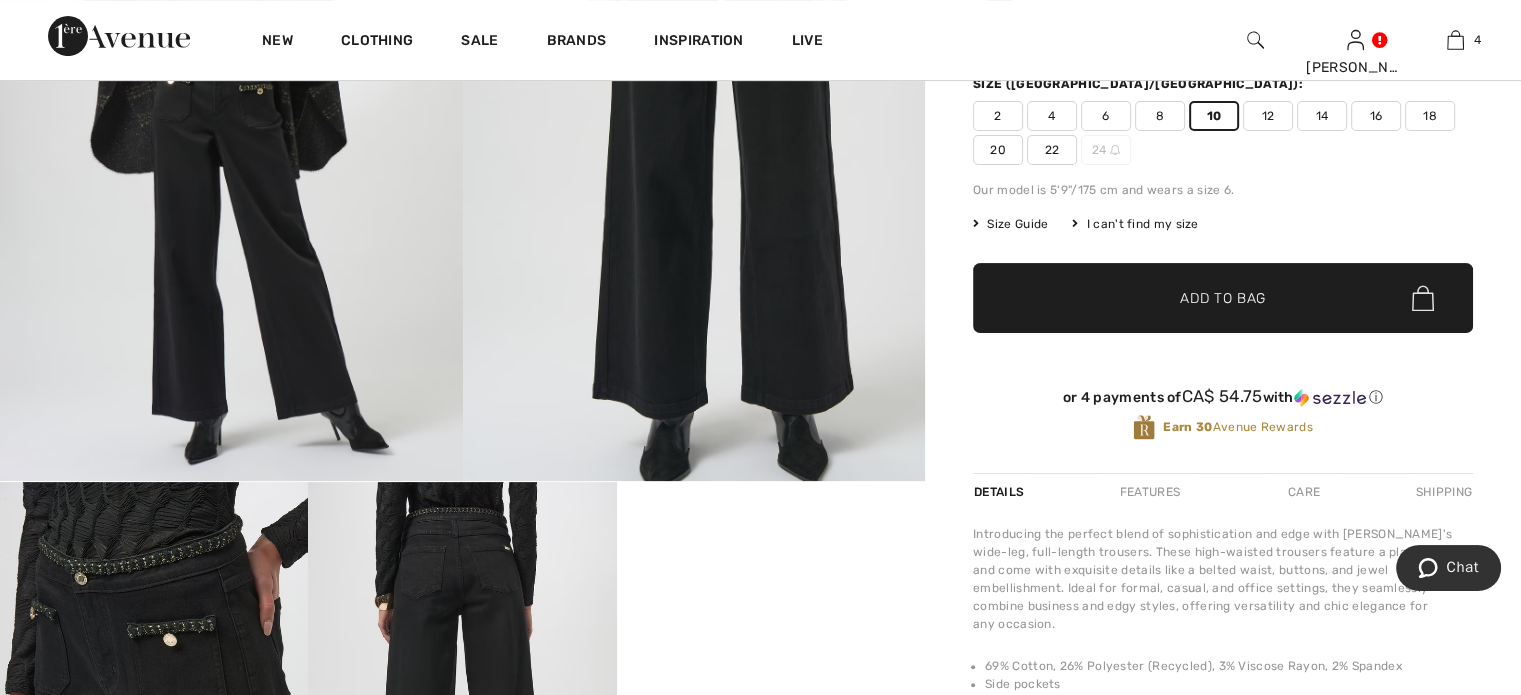 click on "✔ Added to Bag
Add to Bag" at bounding box center (1223, 298) 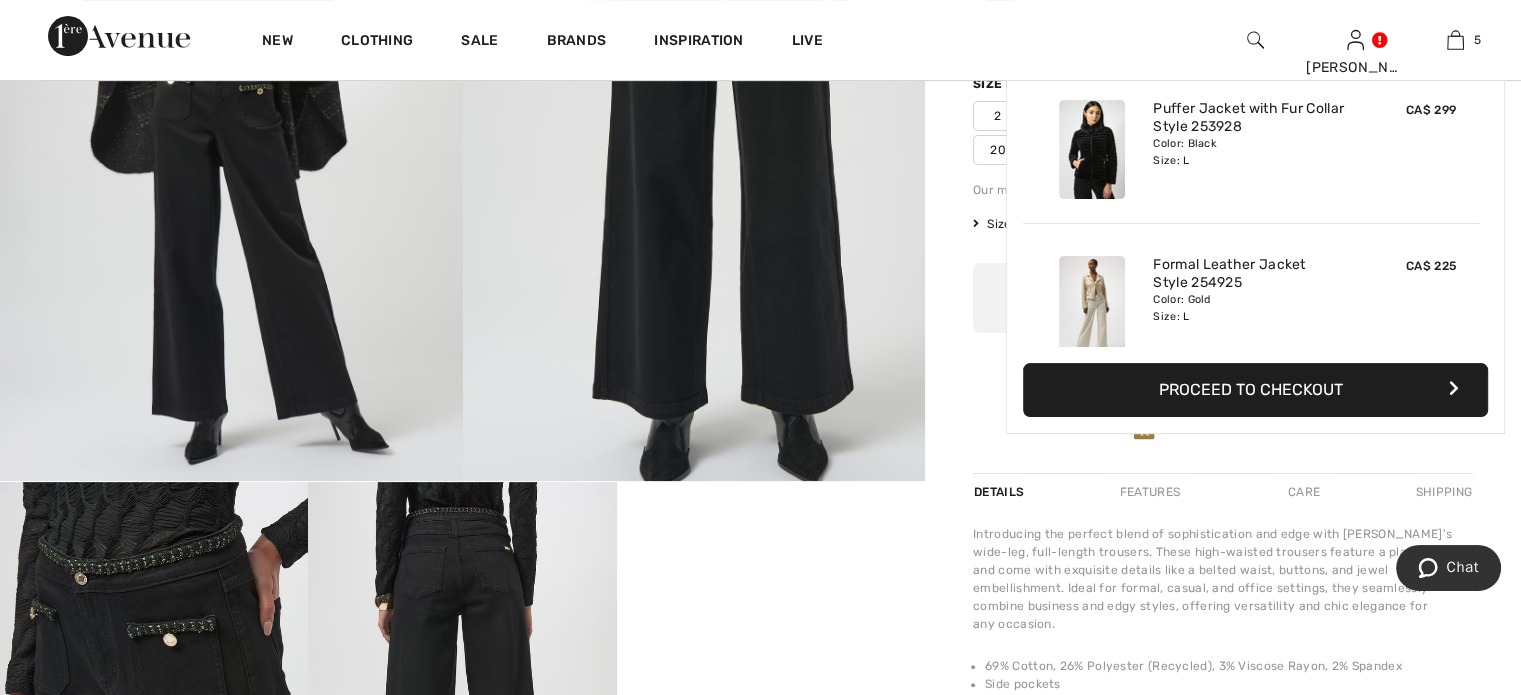 scroll, scrollTop: 698, scrollLeft: 0, axis: vertical 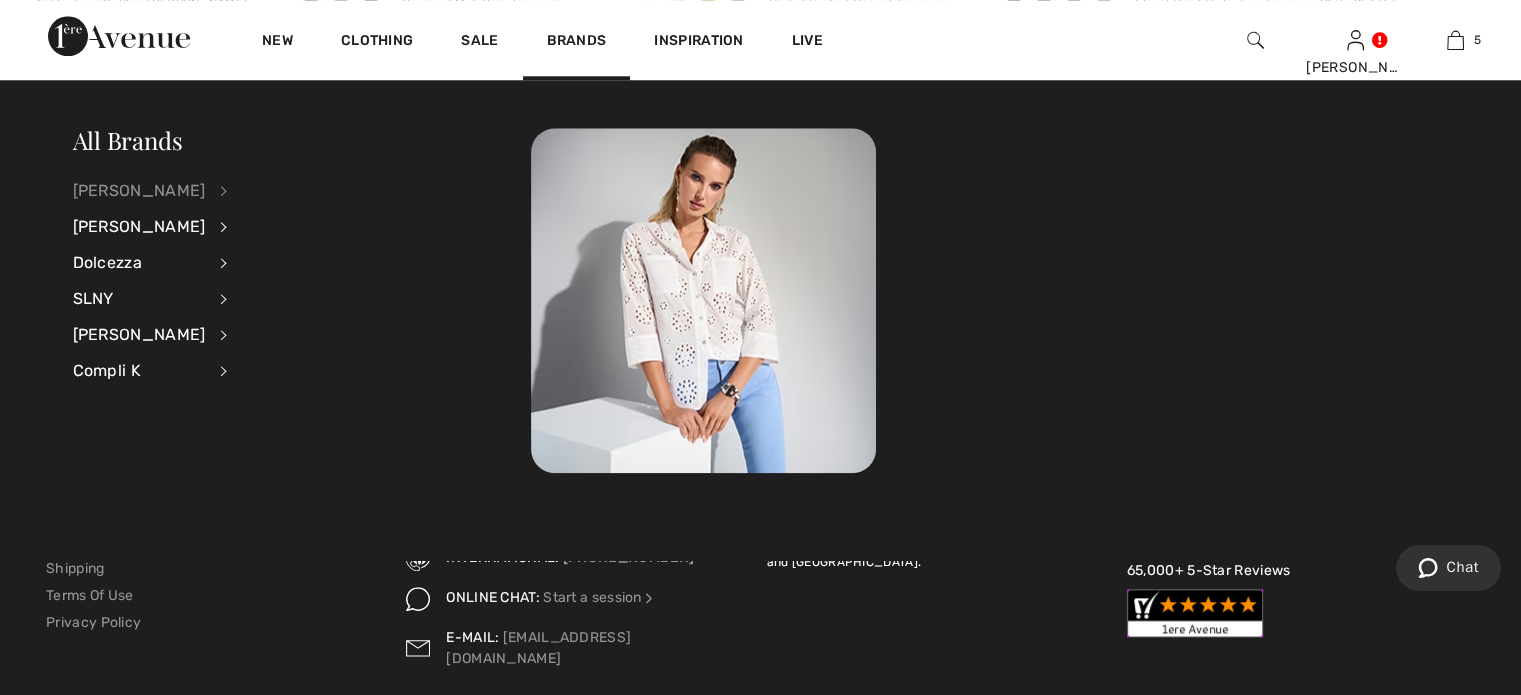 click on "[PERSON_NAME]" at bounding box center [139, 191] 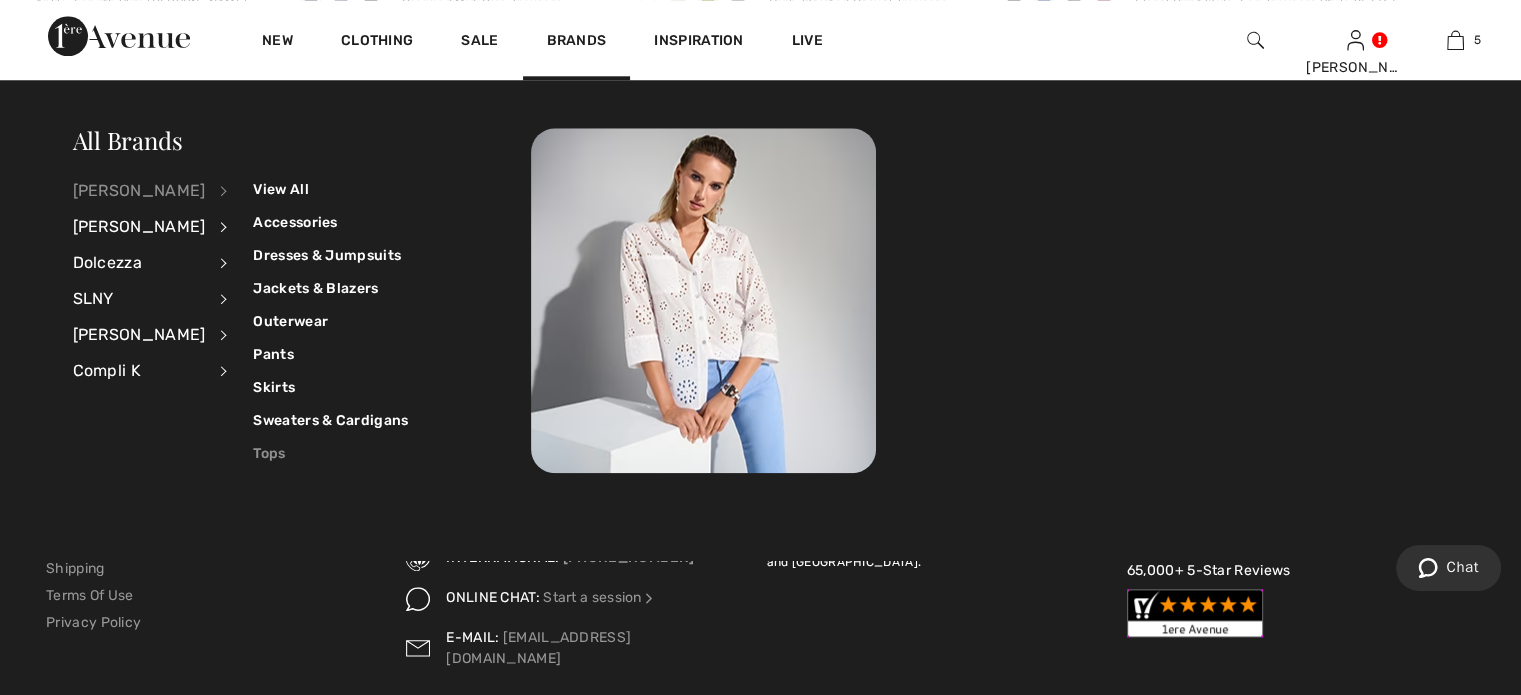 click on "Tops" at bounding box center [330, 453] 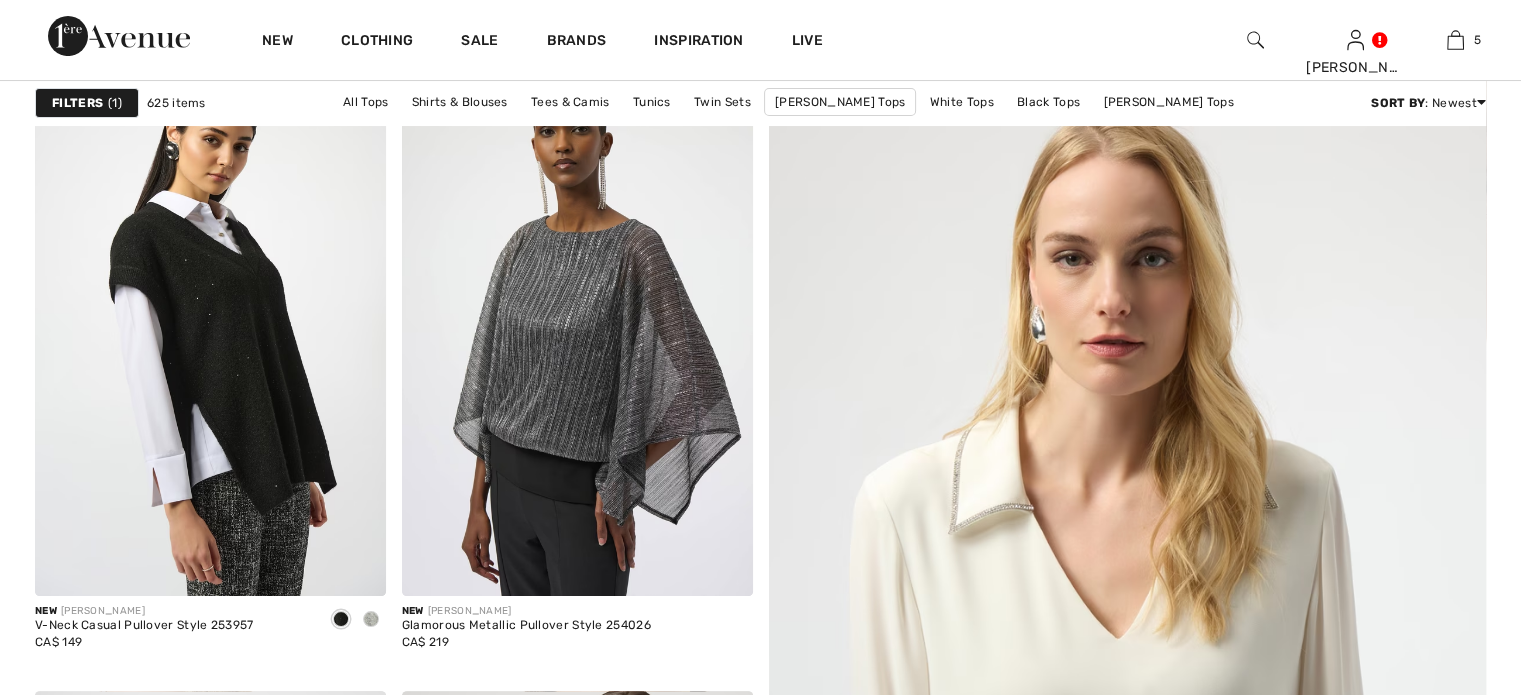 scroll, scrollTop: 320, scrollLeft: 0, axis: vertical 